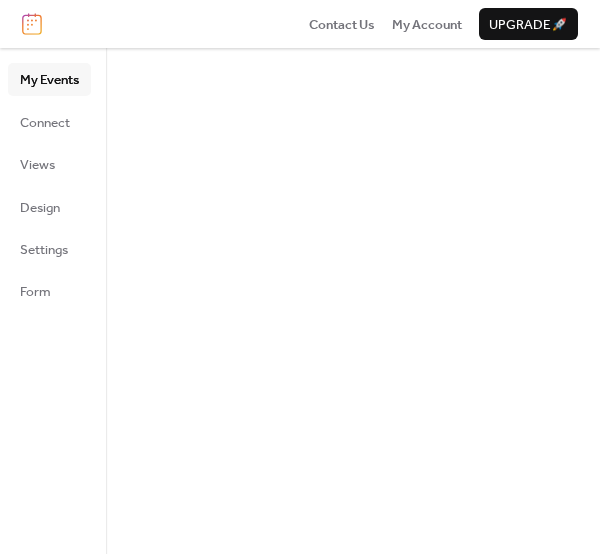 scroll, scrollTop: 0, scrollLeft: 0, axis: both 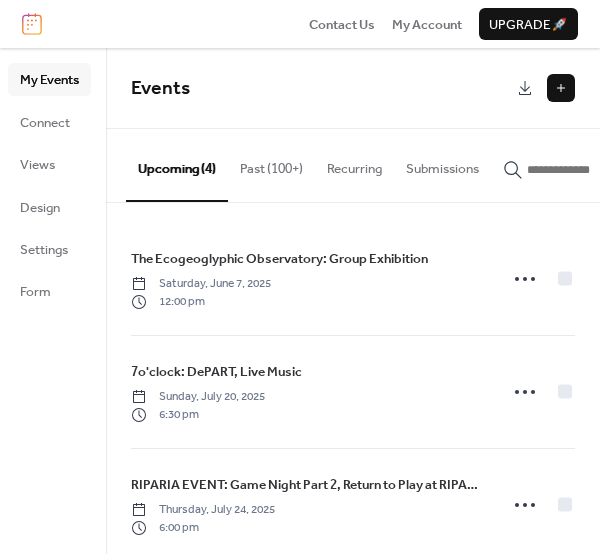click at bounding box center [561, 88] 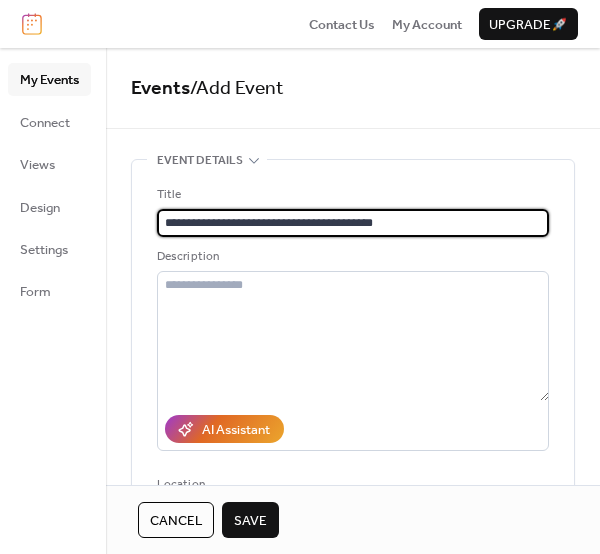 click on "**********" at bounding box center (353, 223) 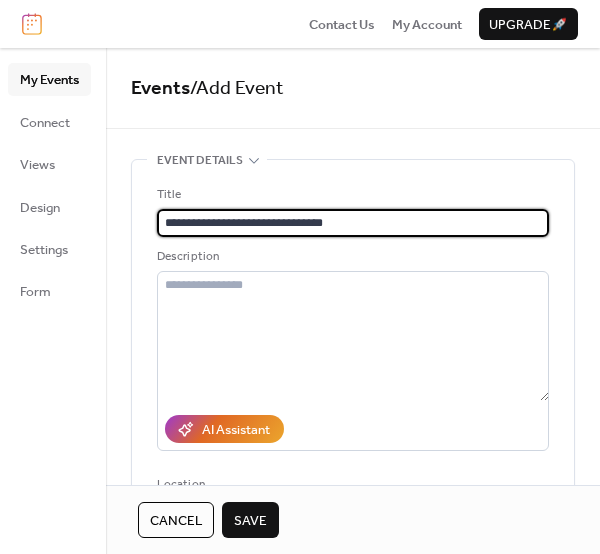 type on "**********" 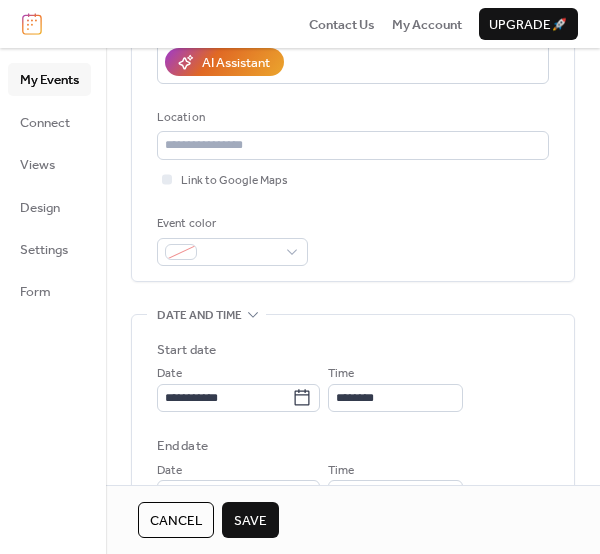 scroll, scrollTop: 380, scrollLeft: 0, axis: vertical 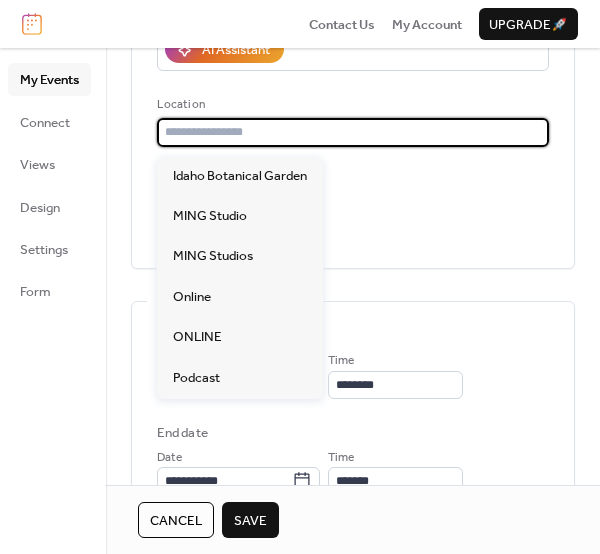 click at bounding box center [353, 132] 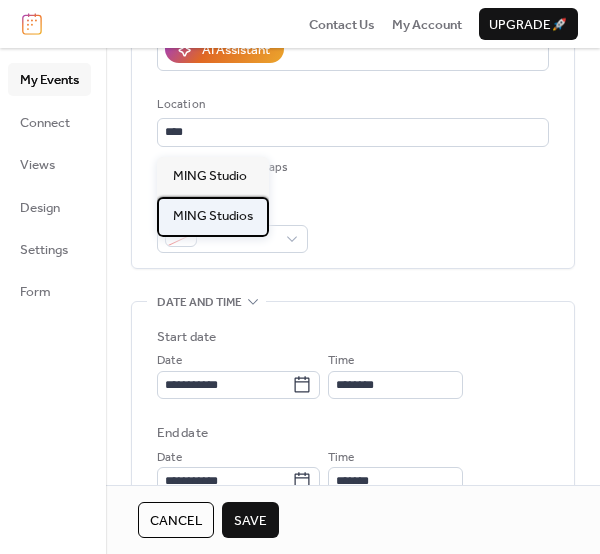 click on "MING Studios" at bounding box center [213, 216] 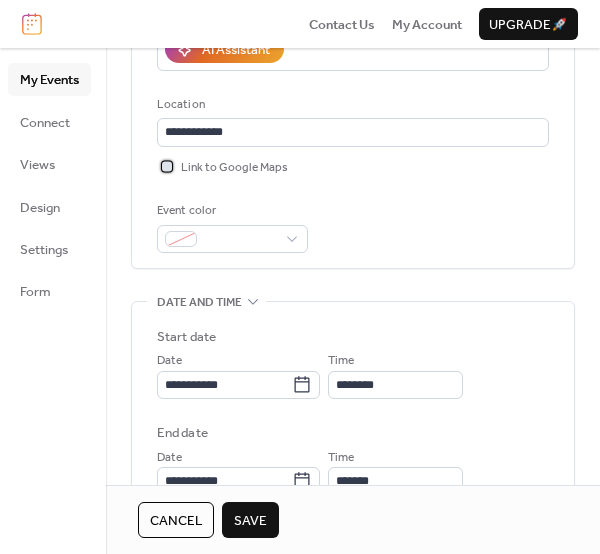 click at bounding box center (167, 166) 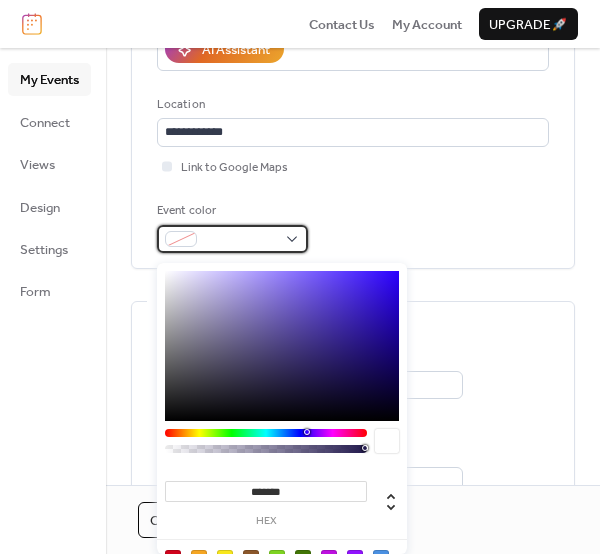 click at bounding box center [232, 239] 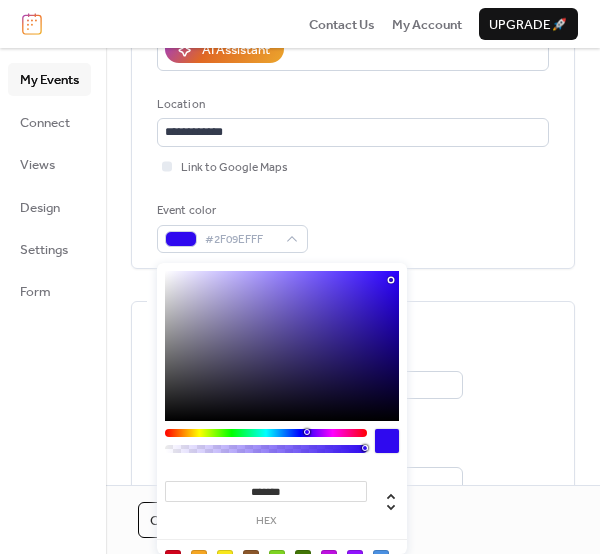 click at bounding box center (282, 346) 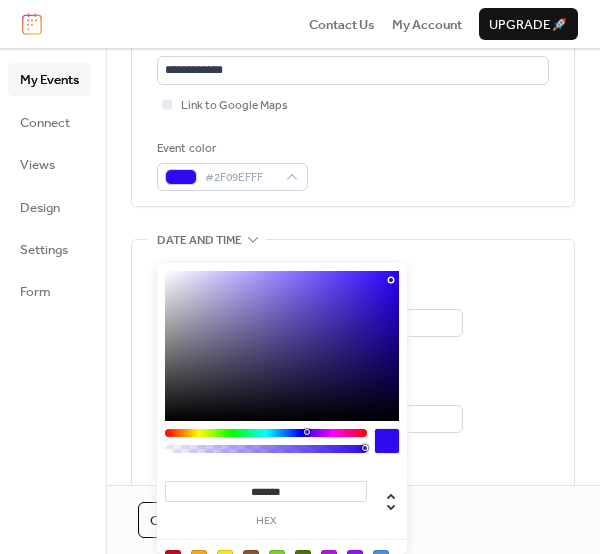 scroll, scrollTop: 445, scrollLeft: 0, axis: vertical 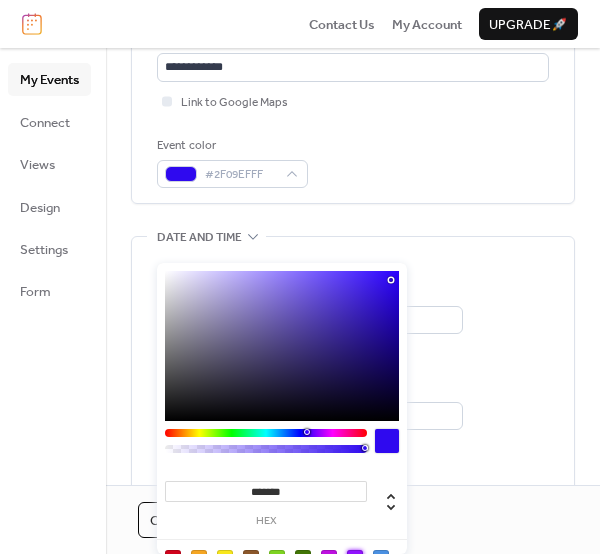 click at bounding box center (355, 558) 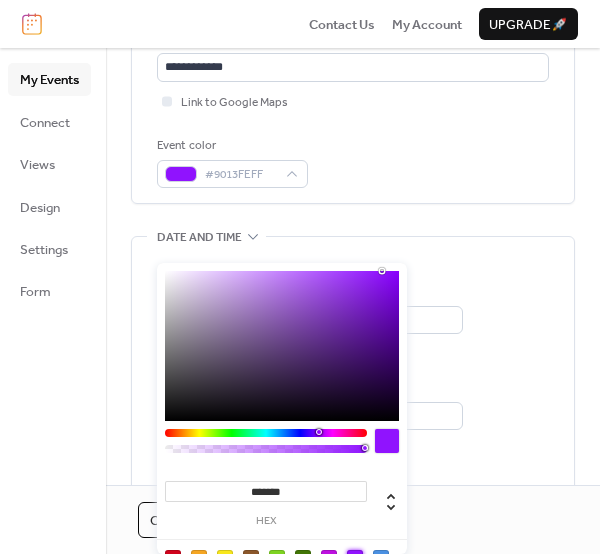 type on "*******" 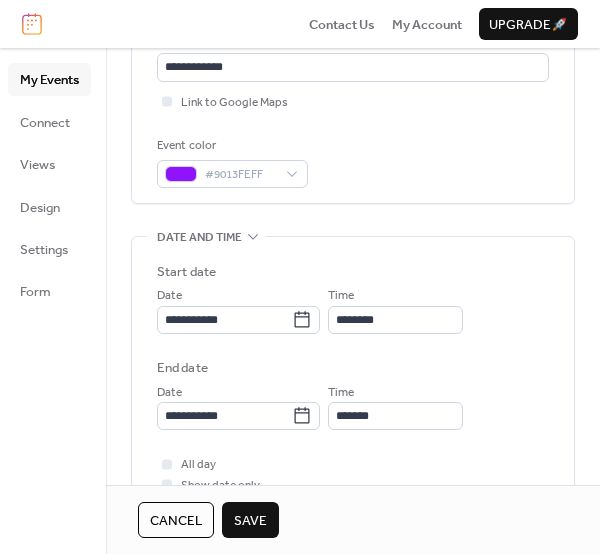 click on "**********" at bounding box center (353, 463) 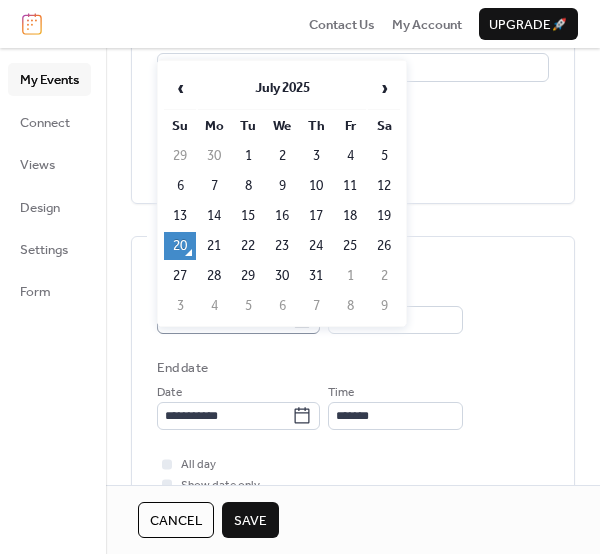 click 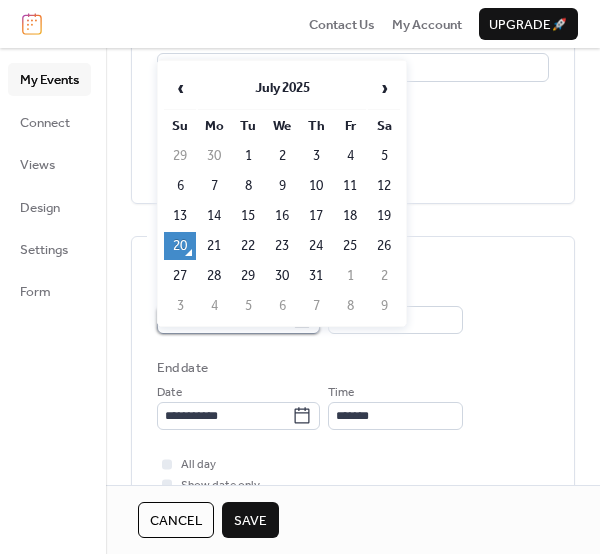 click on "**********" at bounding box center [224, 320] 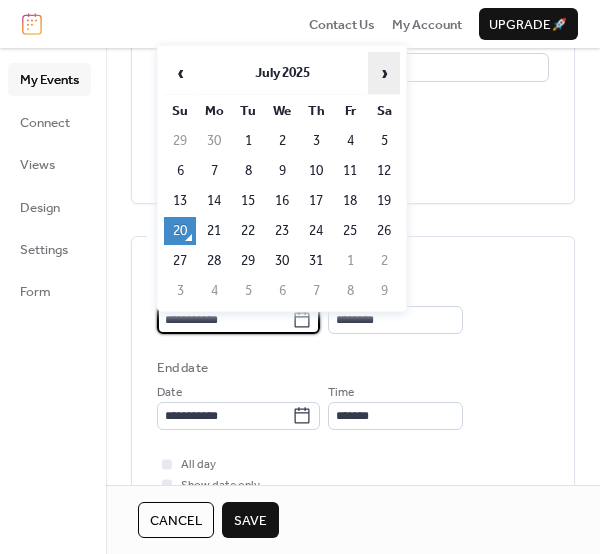 click on "›" at bounding box center (384, 73) 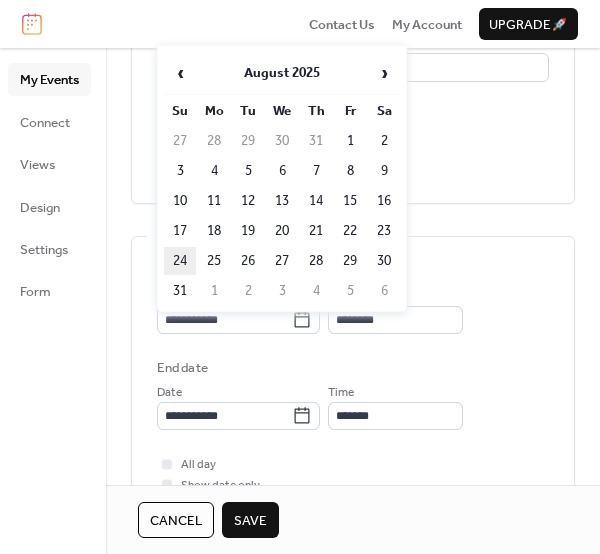 click on "24" at bounding box center [180, 261] 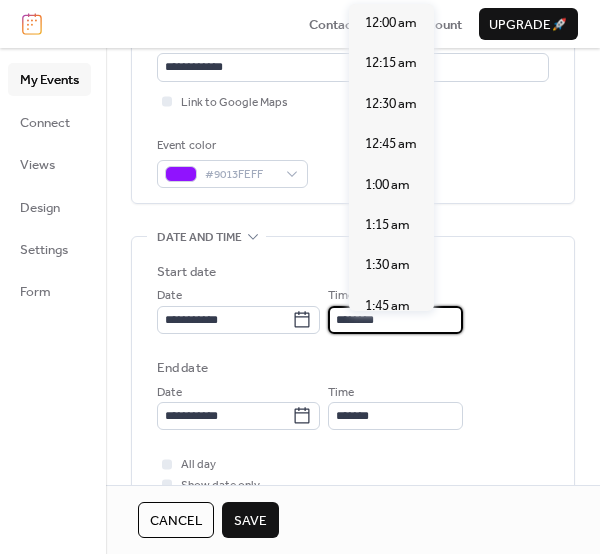 click on "********" at bounding box center [395, 320] 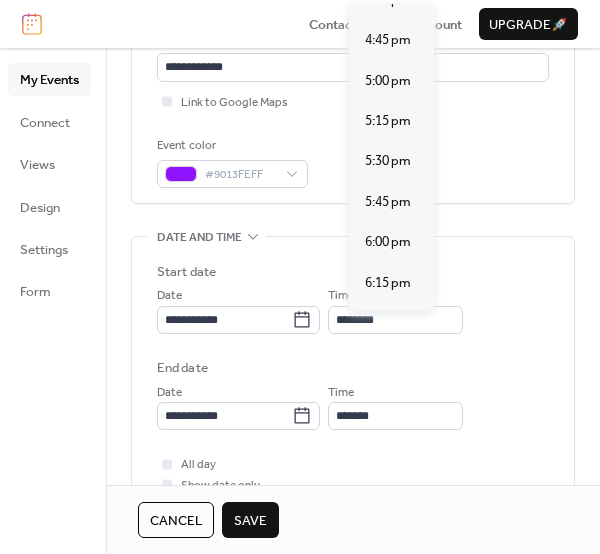 scroll, scrollTop: 2725, scrollLeft: 0, axis: vertical 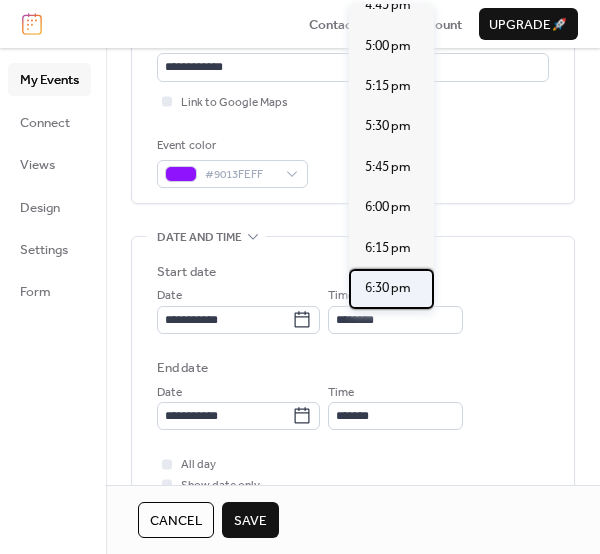 click on "6:30 pm" at bounding box center (388, 288) 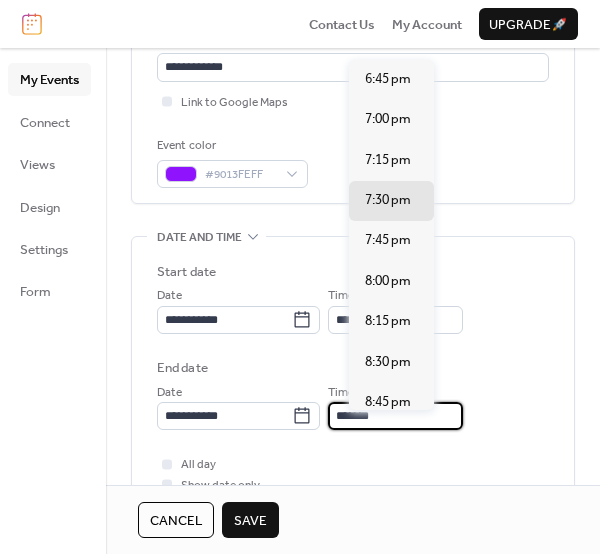 click on "*******" at bounding box center (395, 416) 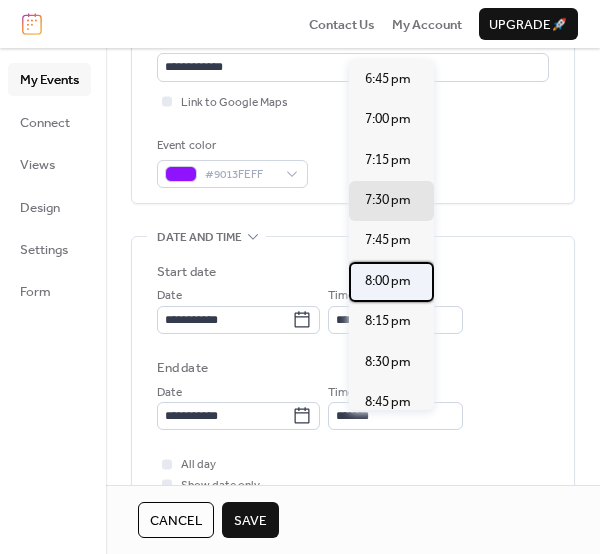 click on "8:00 pm" at bounding box center [388, 281] 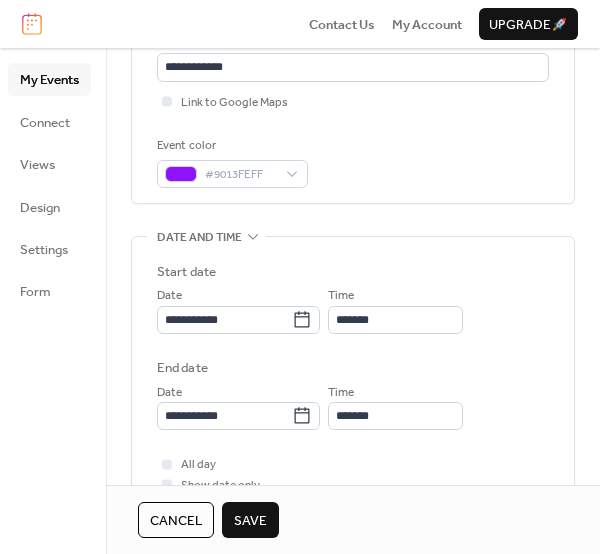 type on "*******" 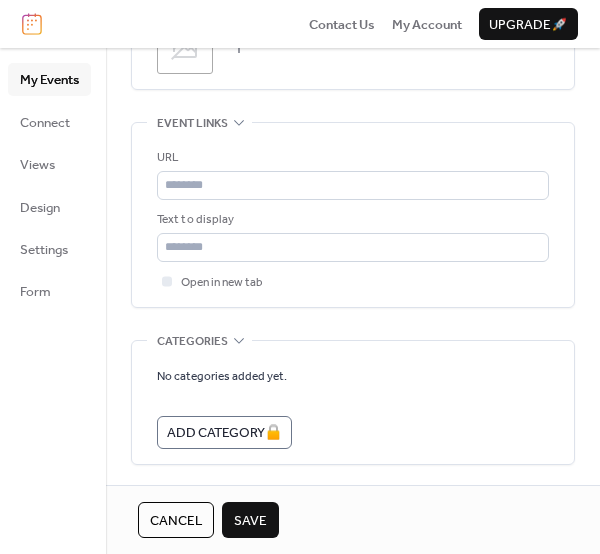 scroll, scrollTop: 1134, scrollLeft: 0, axis: vertical 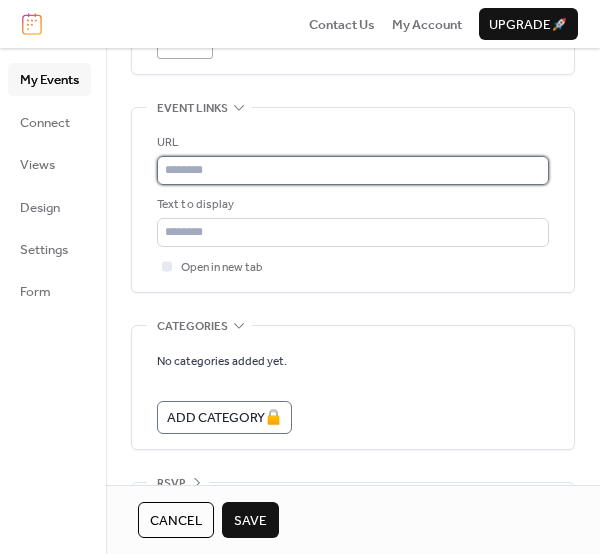 click at bounding box center [353, 170] 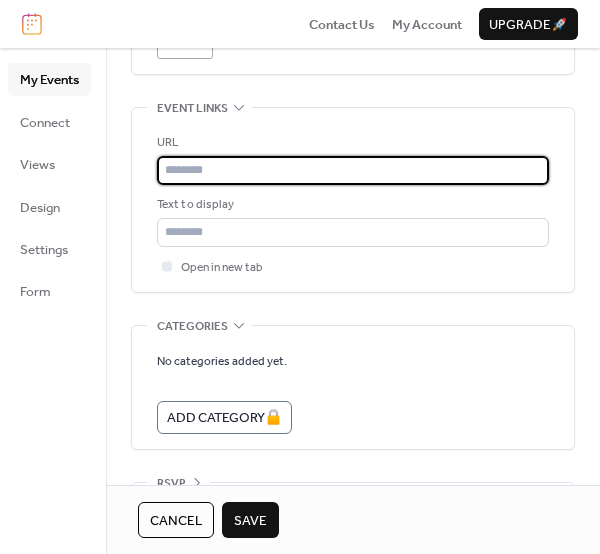 paste on "**********" 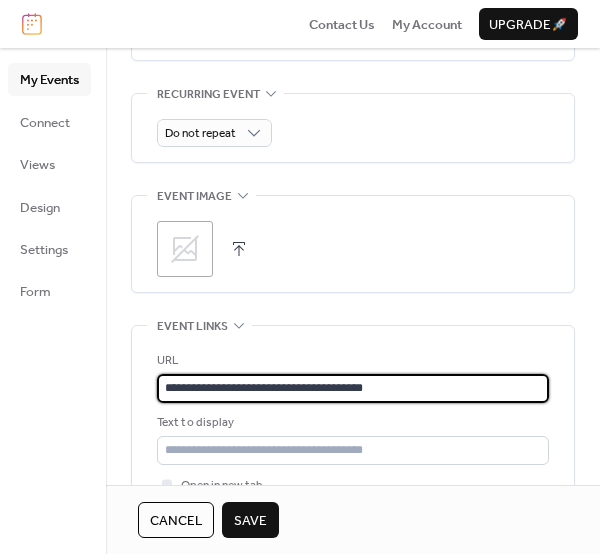 scroll, scrollTop: 885, scrollLeft: 0, axis: vertical 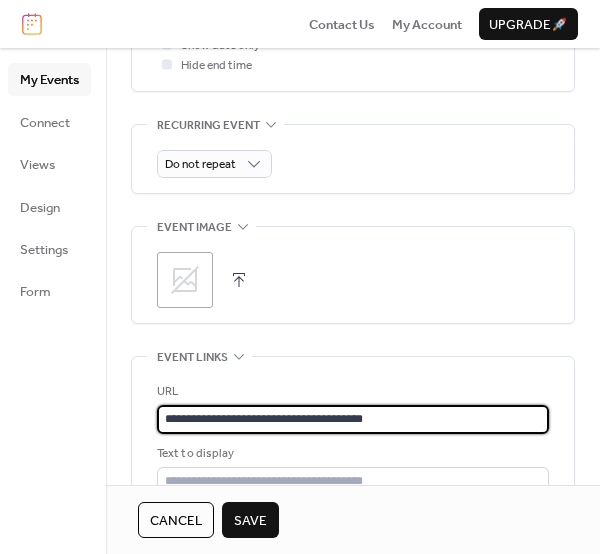 type on "**********" 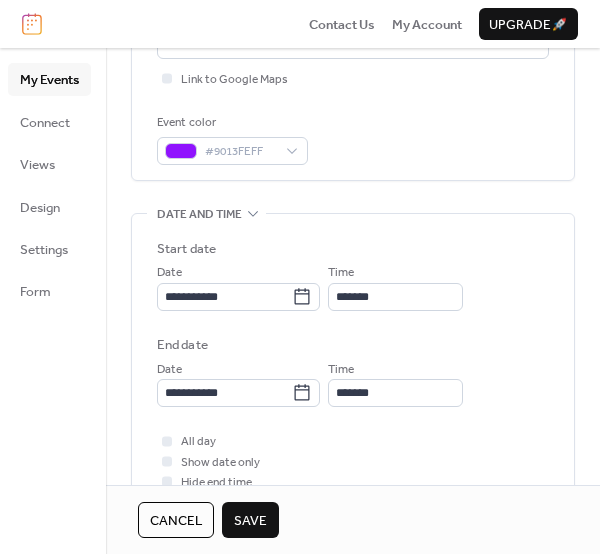 scroll, scrollTop: 51, scrollLeft: 0, axis: vertical 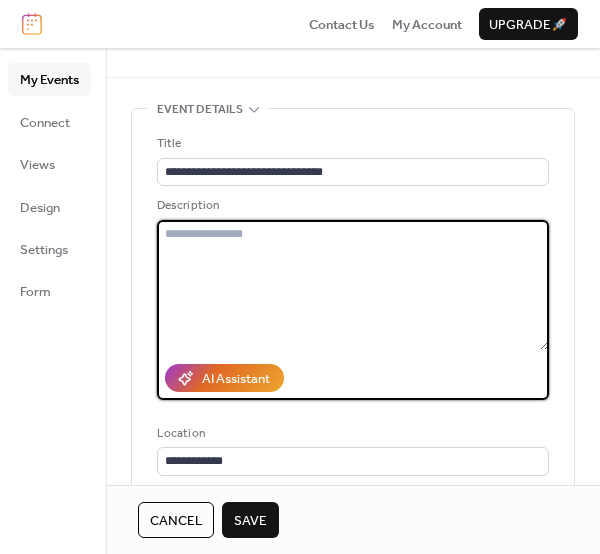 click at bounding box center [353, 285] 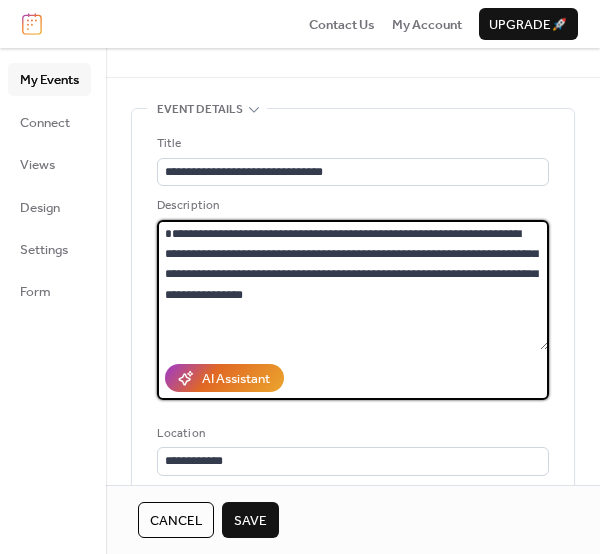 click on "**********" at bounding box center [353, 285] 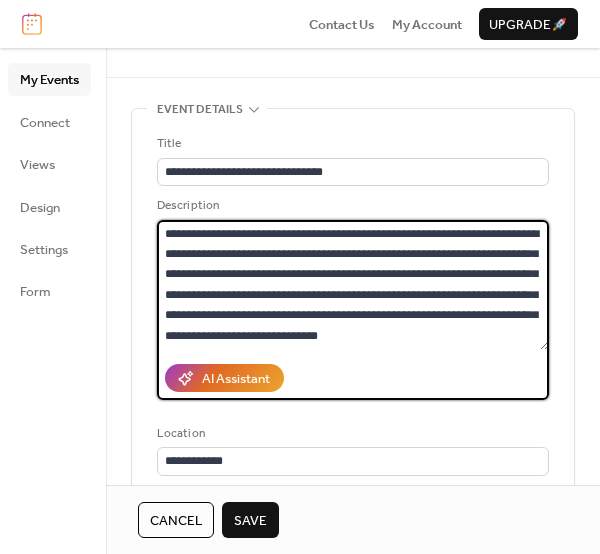 scroll, scrollTop: 18, scrollLeft: 0, axis: vertical 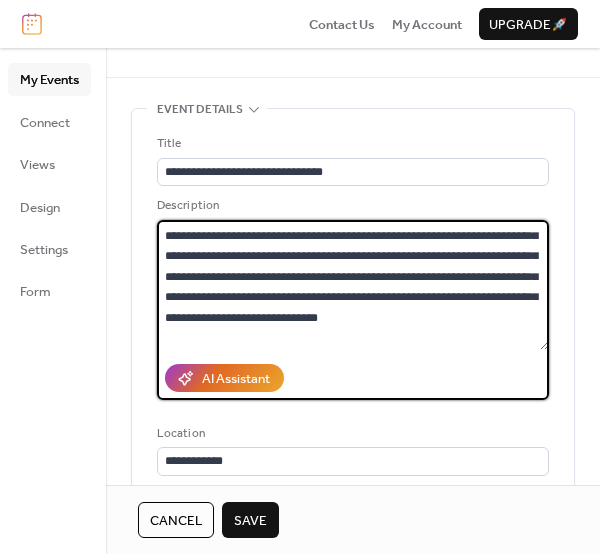 type on "**********" 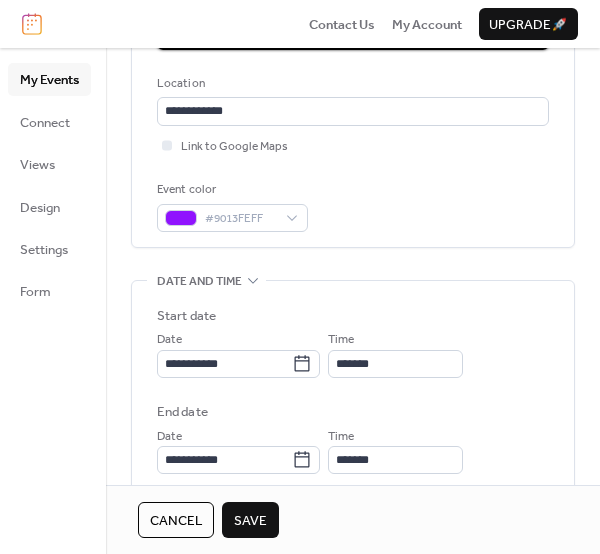 scroll, scrollTop: 468, scrollLeft: 0, axis: vertical 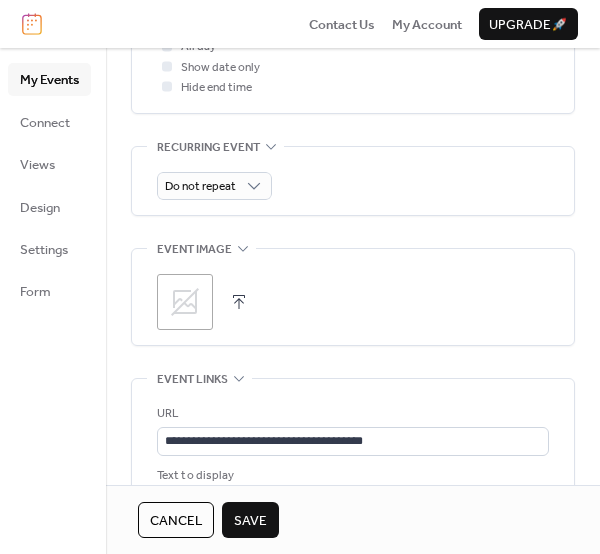 click 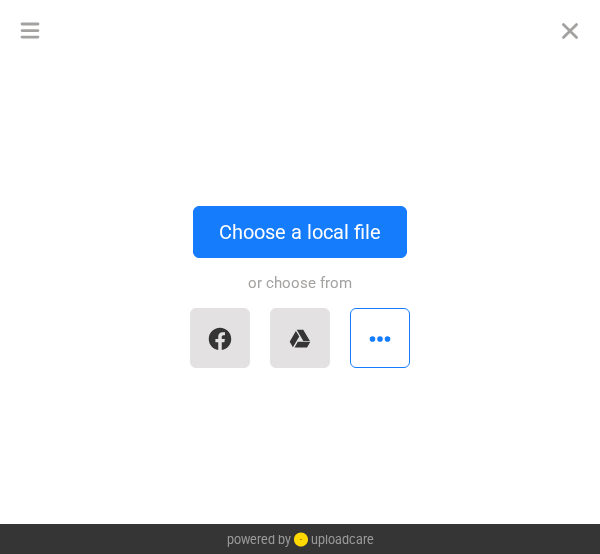 scroll, scrollTop: 18, scrollLeft: 0, axis: vertical 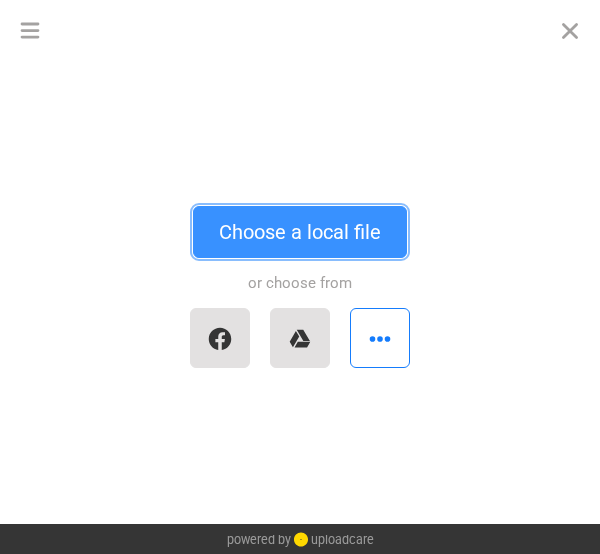 click on "Choose a local file" at bounding box center (300, 232) 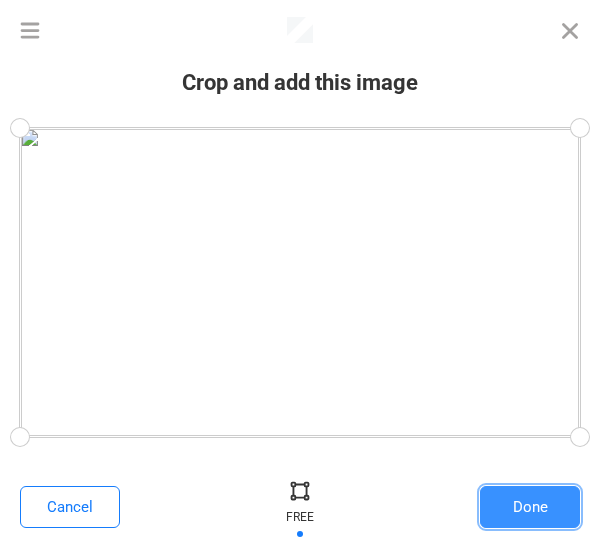 click on "Done" at bounding box center [530, 507] 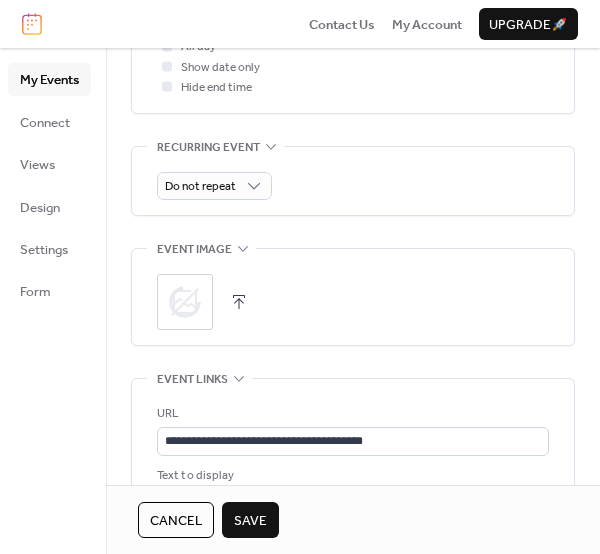 scroll, scrollTop: 18, scrollLeft: 0, axis: vertical 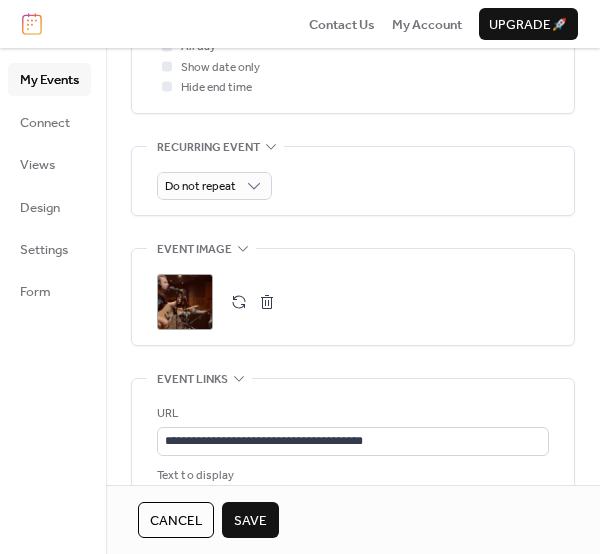click on "Save" at bounding box center [250, 521] 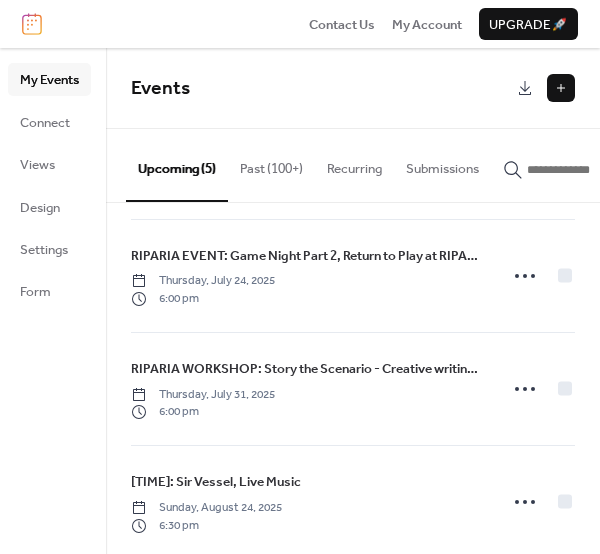 scroll, scrollTop: 251, scrollLeft: 0, axis: vertical 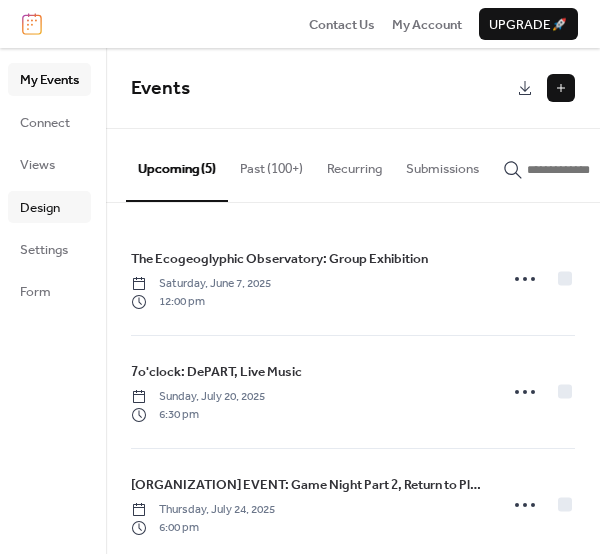 click on "Design" at bounding box center [40, 208] 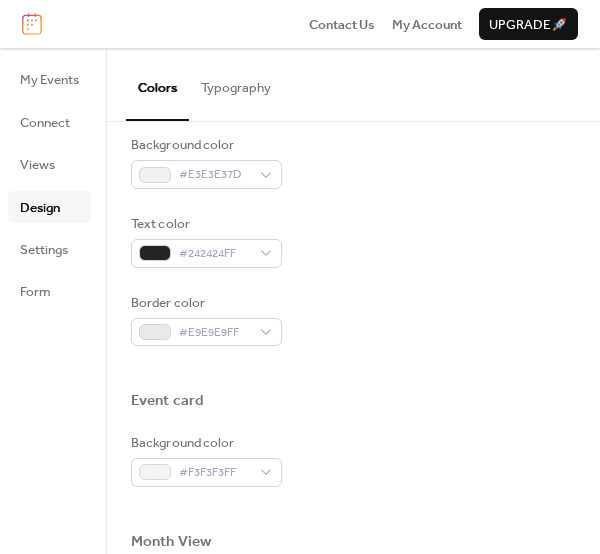 scroll, scrollTop: 742, scrollLeft: 0, axis: vertical 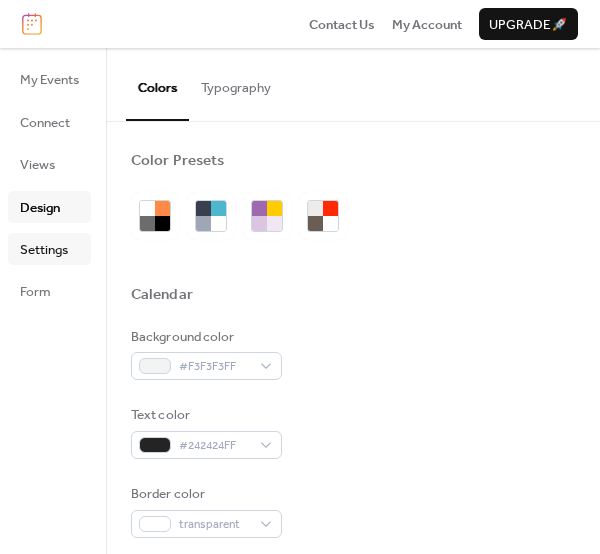 click on "Settings" at bounding box center [44, 250] 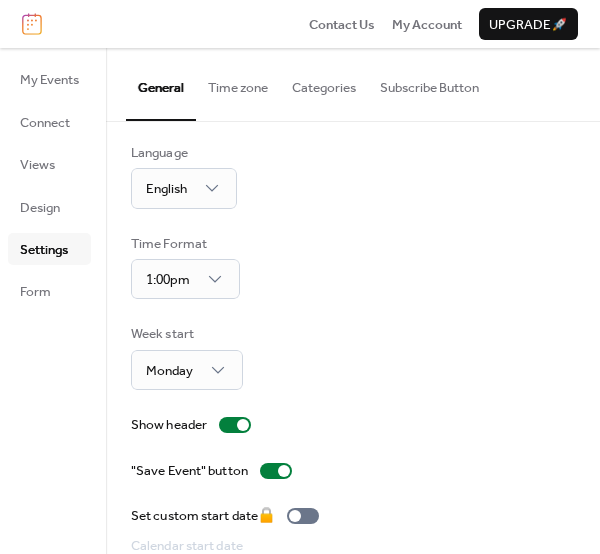 scroll, scrollTop: 0, scrollLeft: 0, axis: both 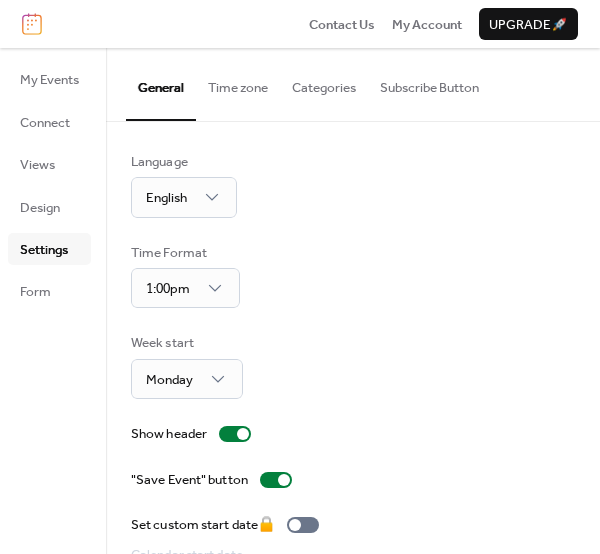 click on "Time zone" at bounding box center (238, 83) 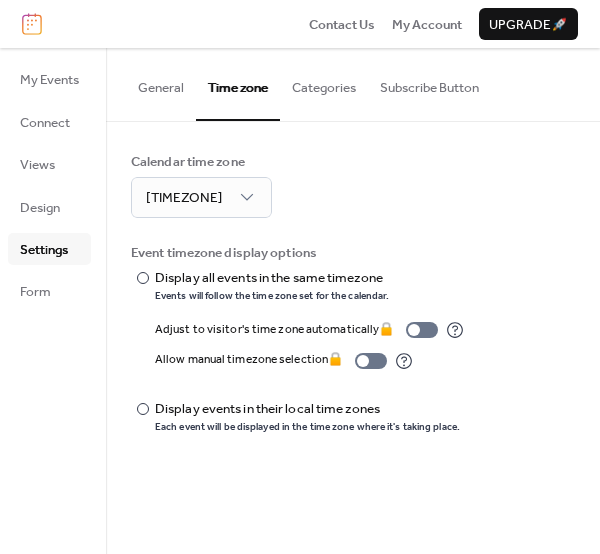 click on "Categories" at bounding box center (324, 83) 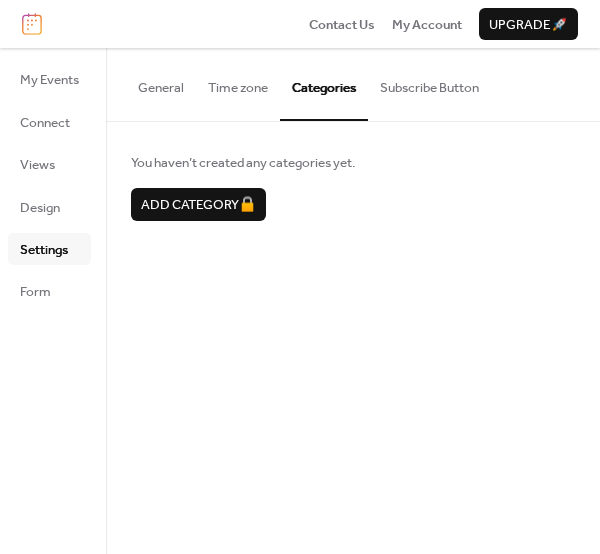click on "Subscribe Button" at bounding box center [429, 83] 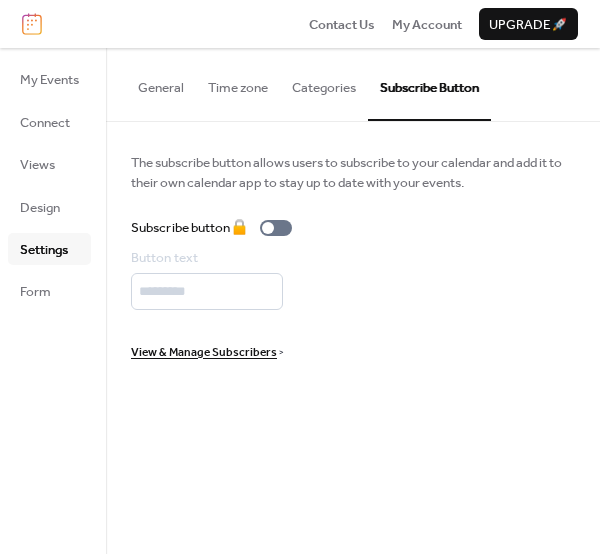 click on "Subscribe button  🔒" at bounding box center [353, 228] 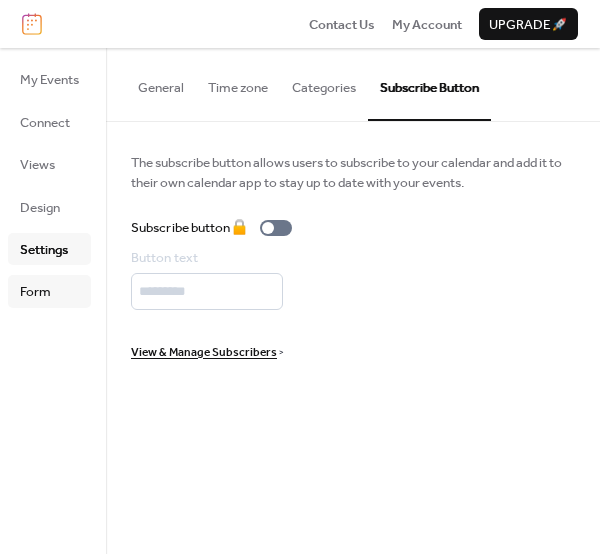 click on "Form" at bounding box center (35, 292) 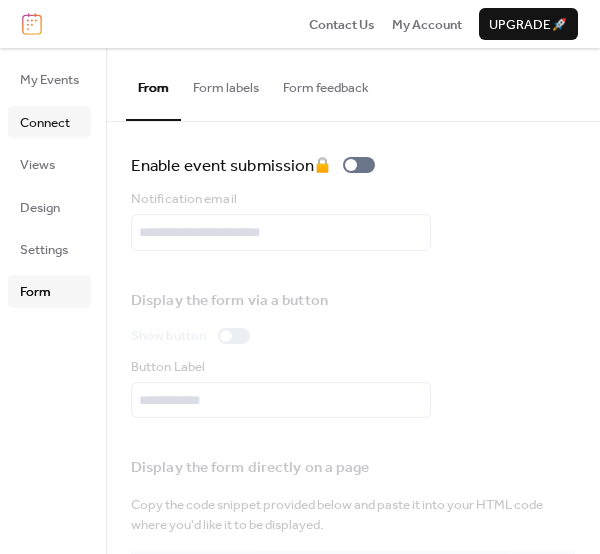 click on "Connect" at bounding box center (45, 123) 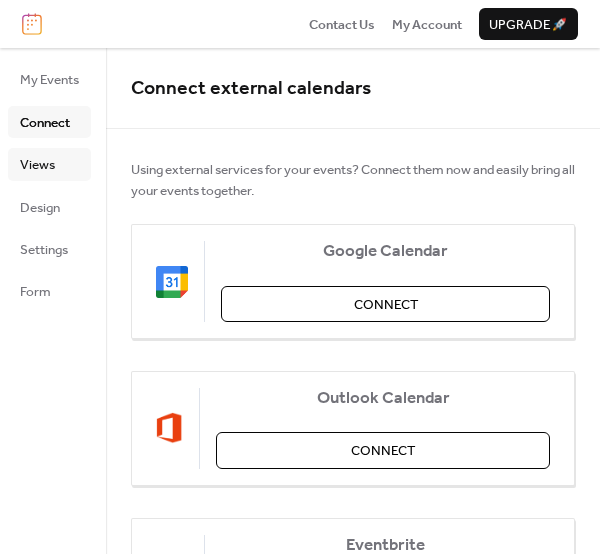 click on "Views" at bounding box center [37, 165] 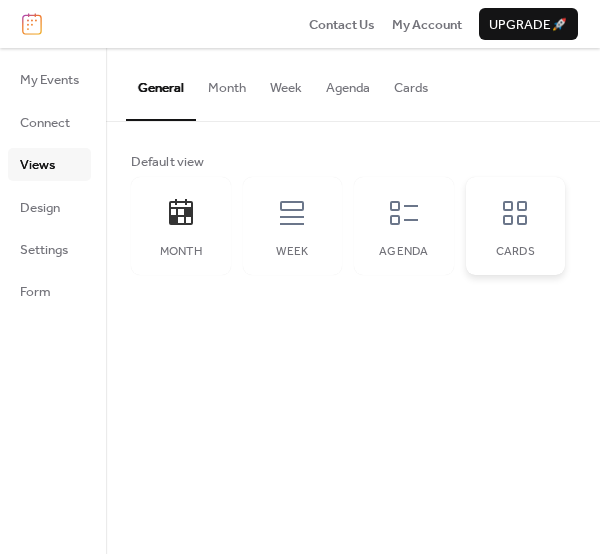 click 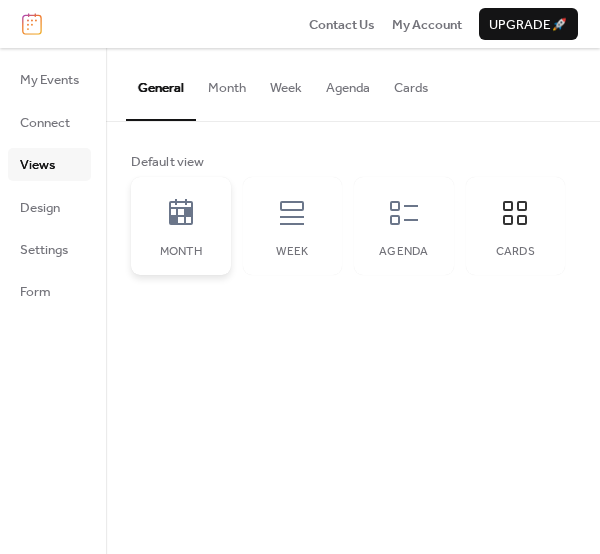 click on "Month" at bounding box center [181, 226] 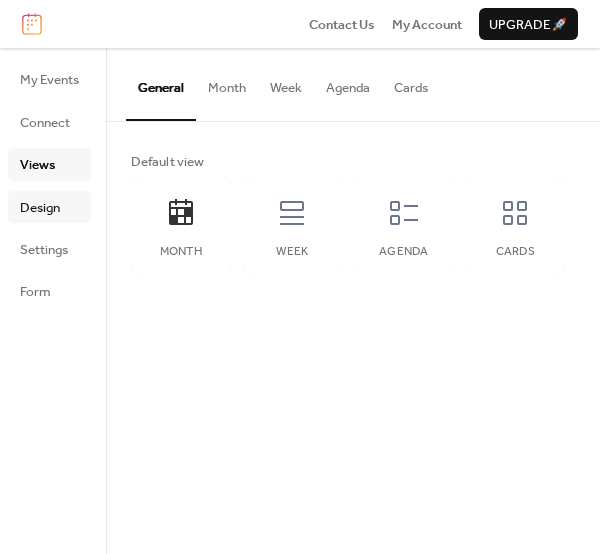 click on "Design" at bounding box center (40, 208) 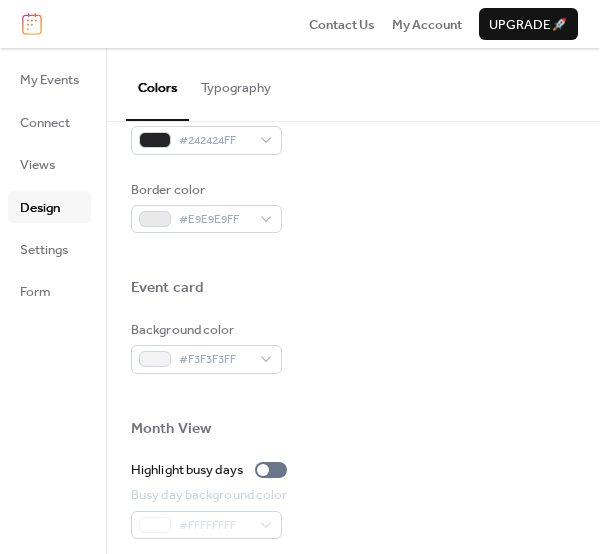 scroll, scrollTop: 857, scrollLeft: 0, axis: vertical 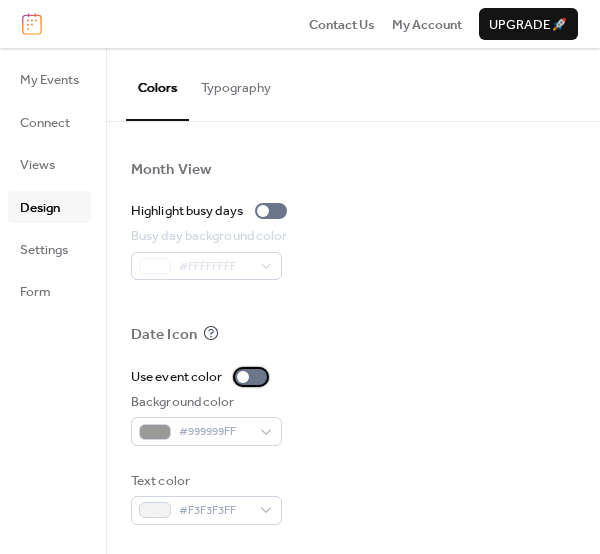 click at bounding box center [251, 377] 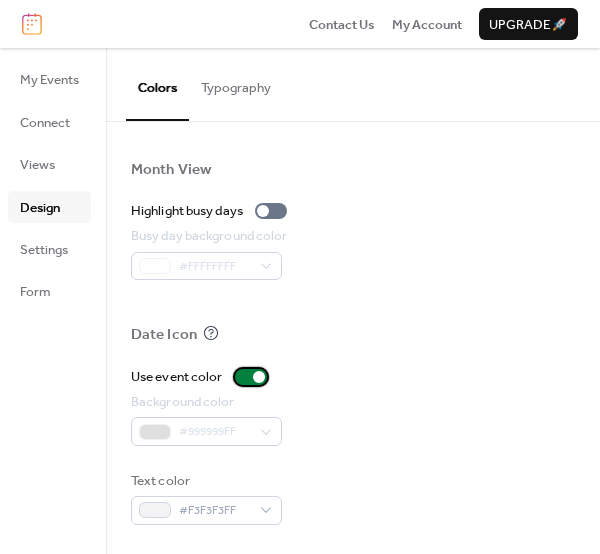 click at bounding box center [251, 377] 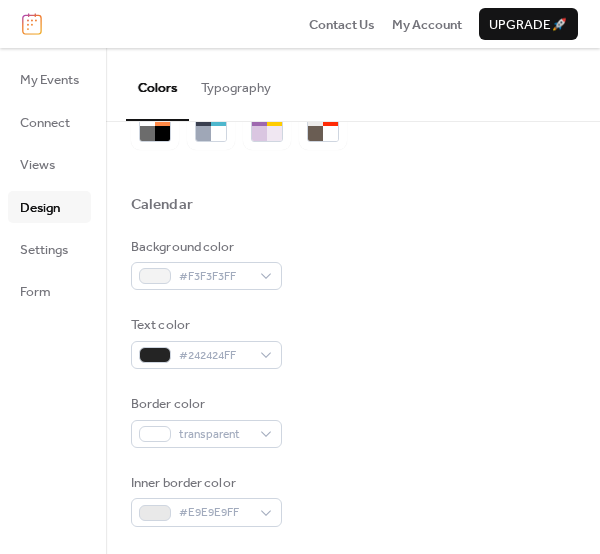 scroll, scrollTop: 0, scrollLeft: 0, axis: both 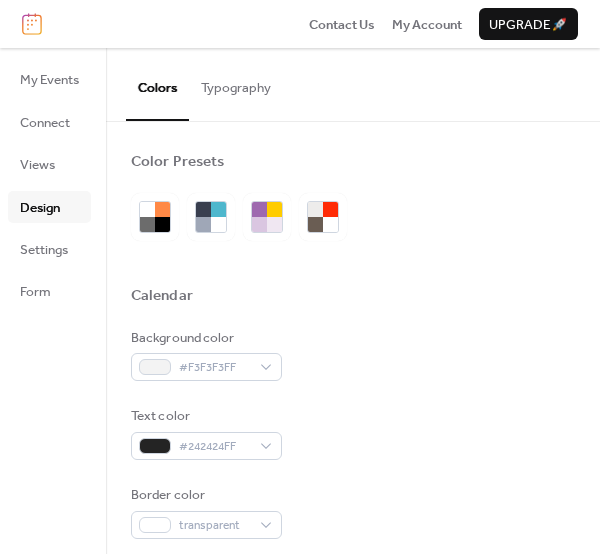 click on "Typography" at bounding box center (236, 83) 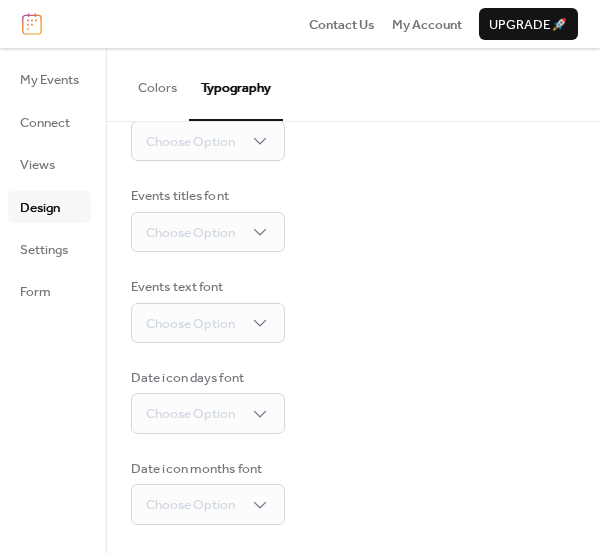 scroll, scrollTop: 391, scrollLeft: 0, axis: vertical 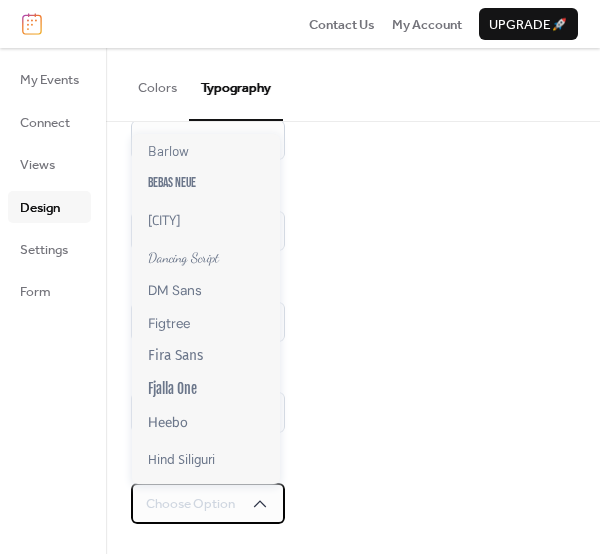 click 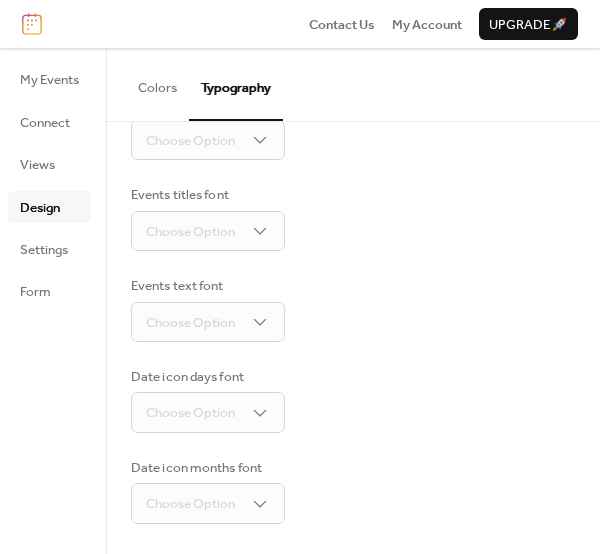 click on "Date icon days font Choose Option" at bounding box center [353, 400] 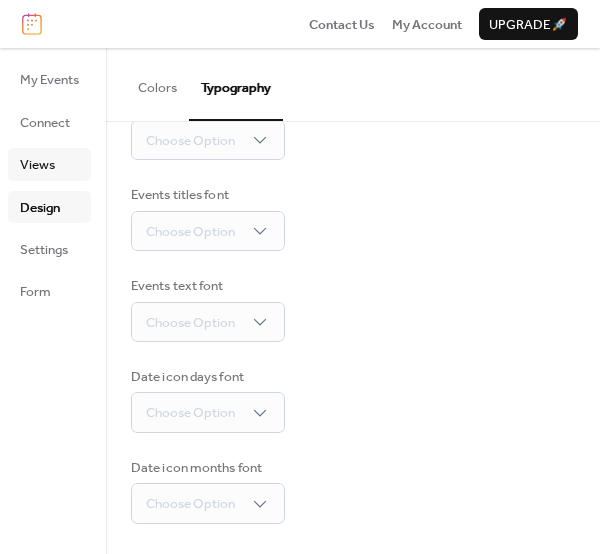click on "Views" at bounding box center (49, 164) 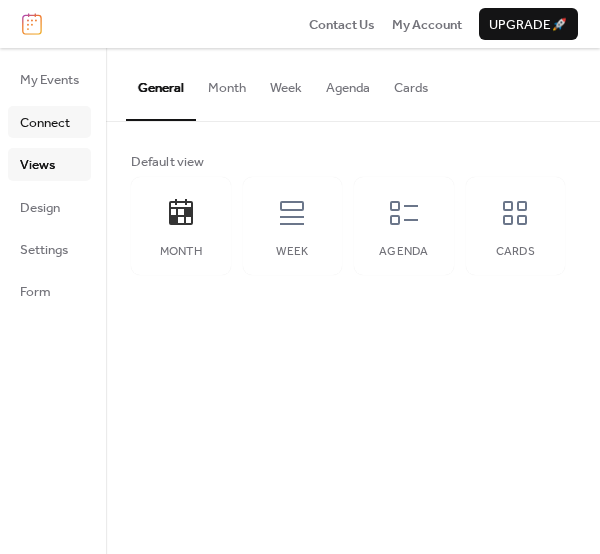 click on "Connect" at bounding box center (45, 123) 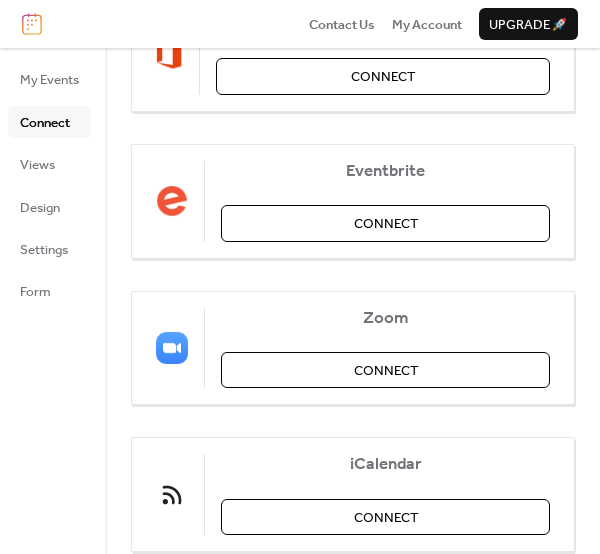 scroll, scrollTop: 429, scrollLeft: 0, axis: vertical 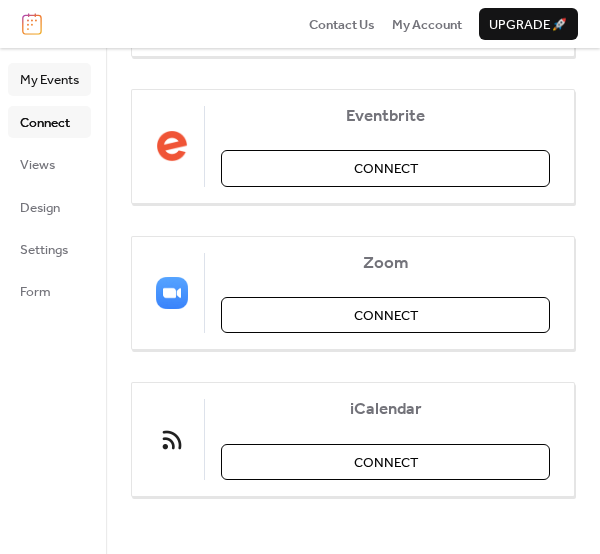 click on "My Events" at bounding box center [49, 80] 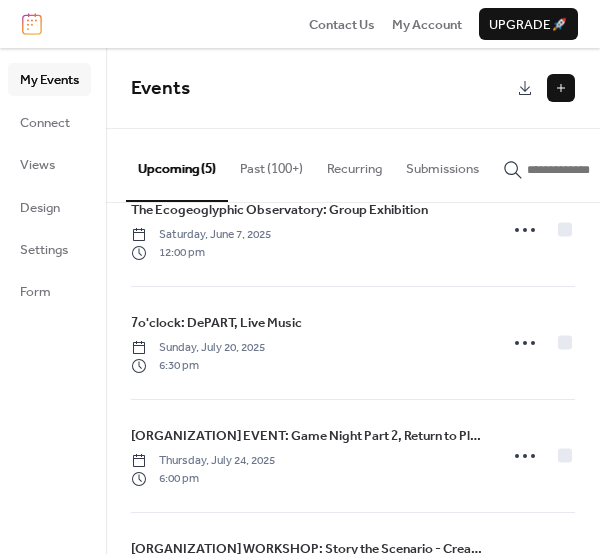 scroll, scrollTop: 0, scrollLeft: 0, axis: both 